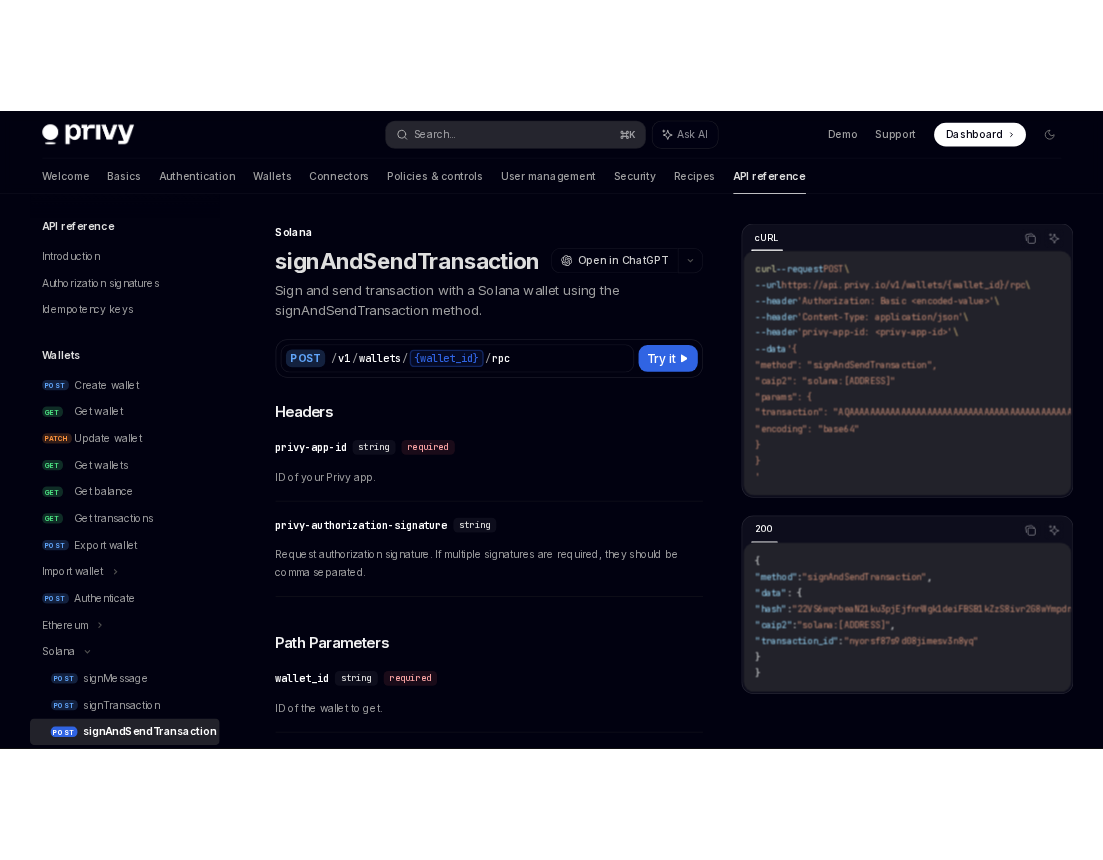 scroll, scrollTop: 0, scrollLeft: 0, axis: both 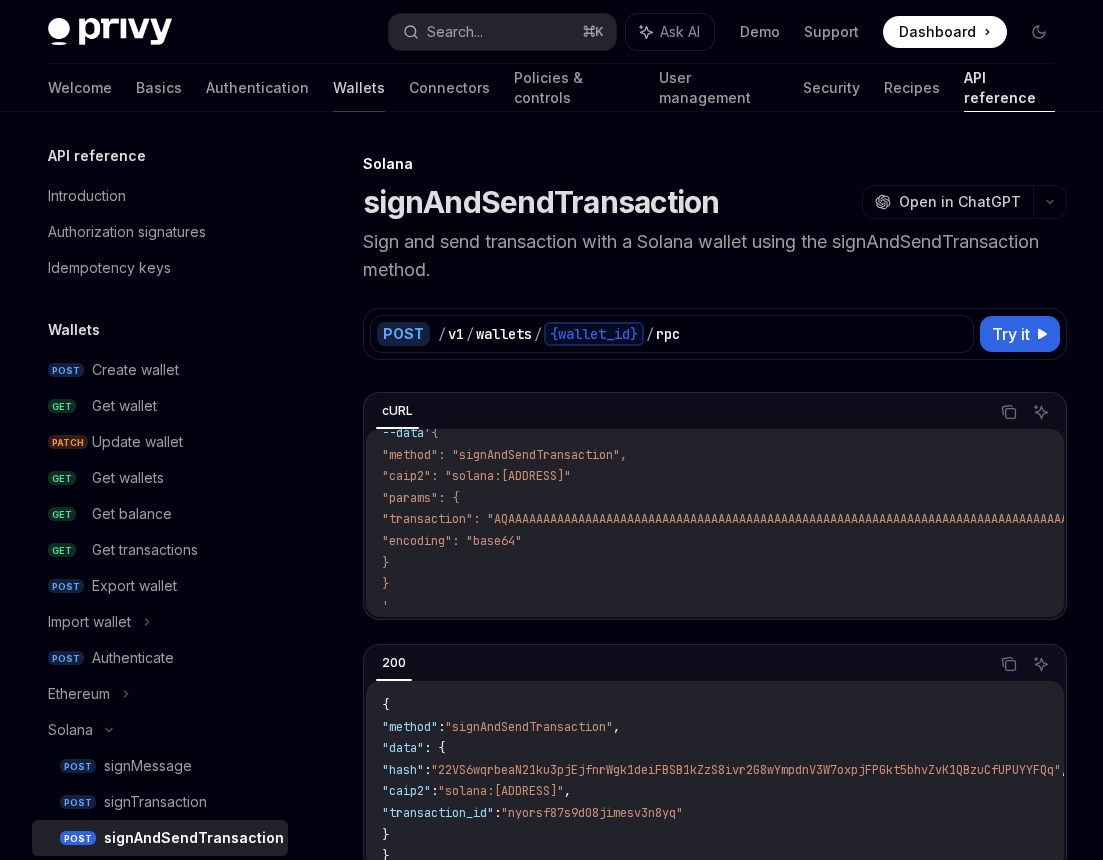 click on "Wallets" at bounding box center (359, 88) 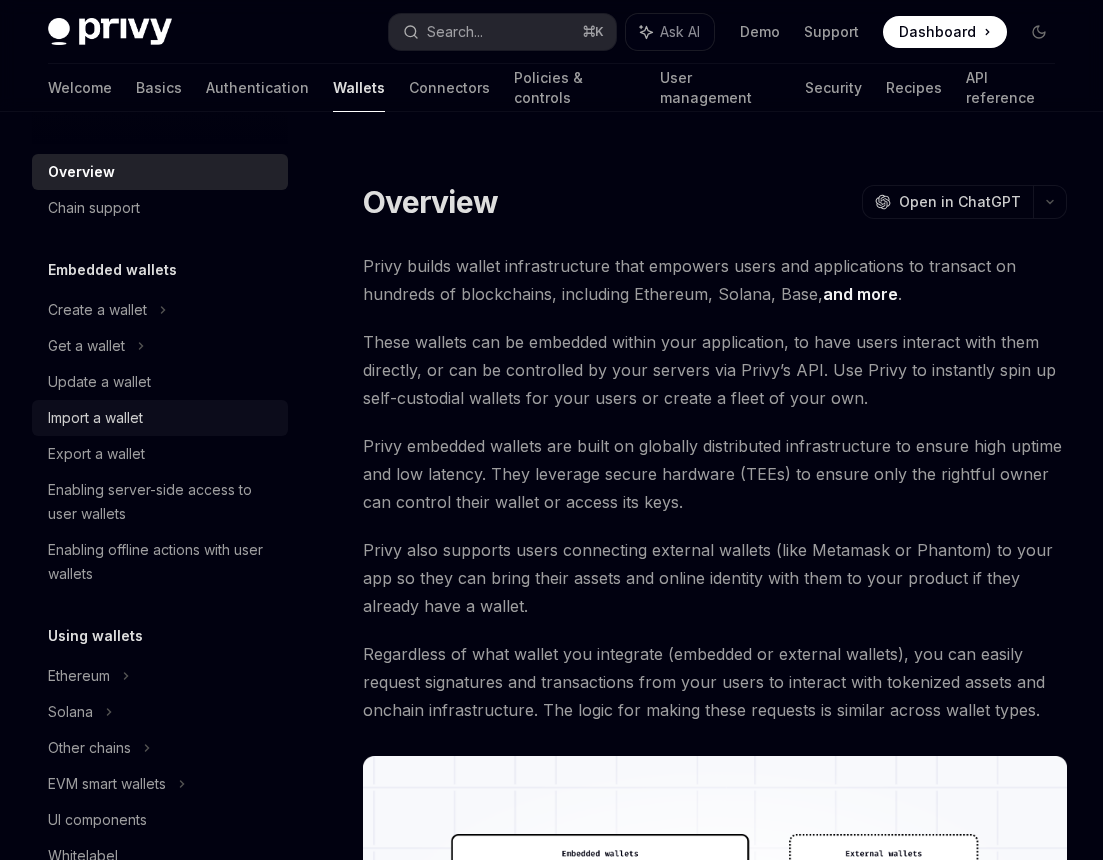 scroll, scrollTop: 0, scrollLeft: 0, axis: both 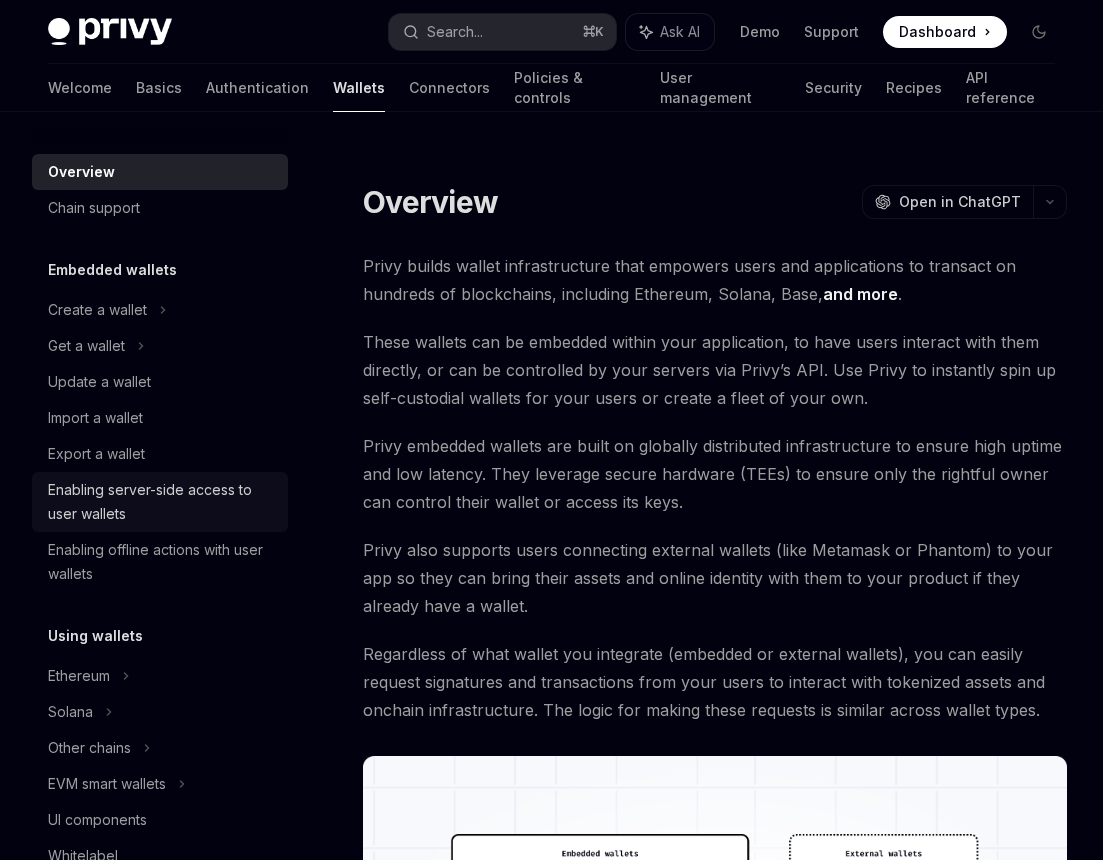 click on "Enabling server-side access to user wallets" at bounding box center [162, 502] 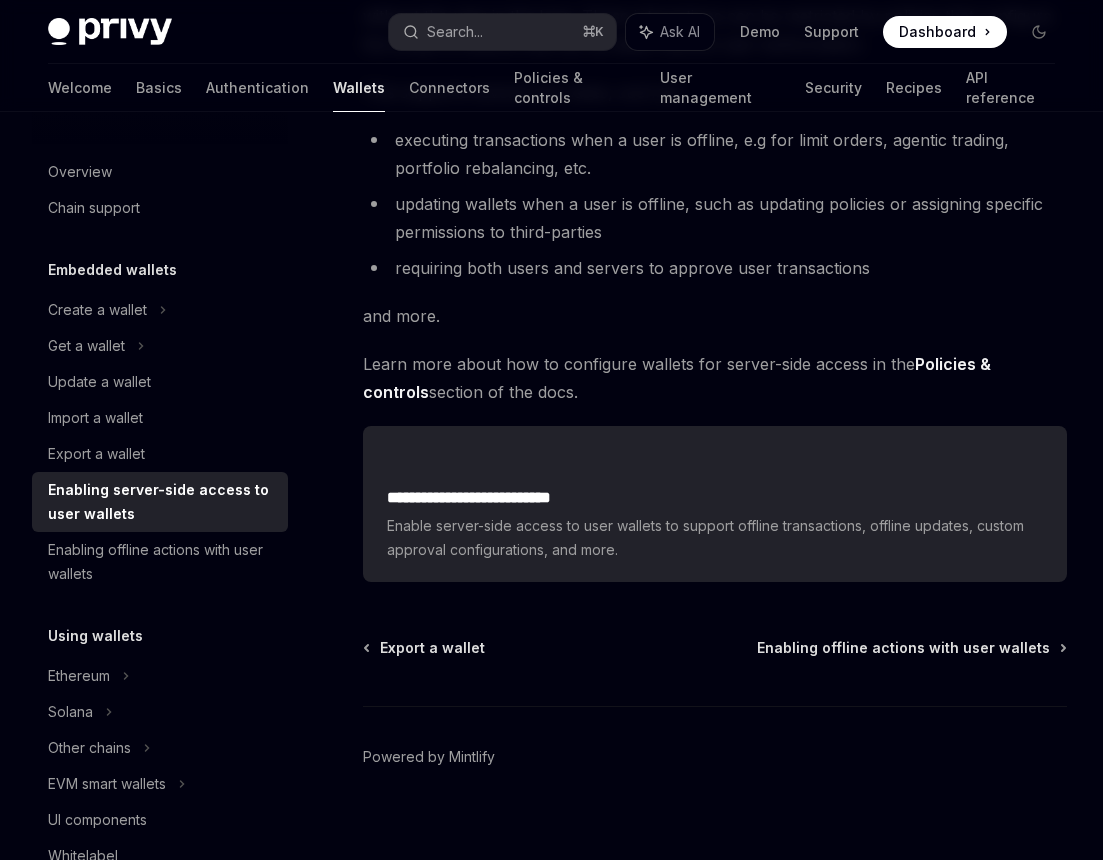 scroll, scrollTop: 333, scrollLeft: 0, axis: vertical 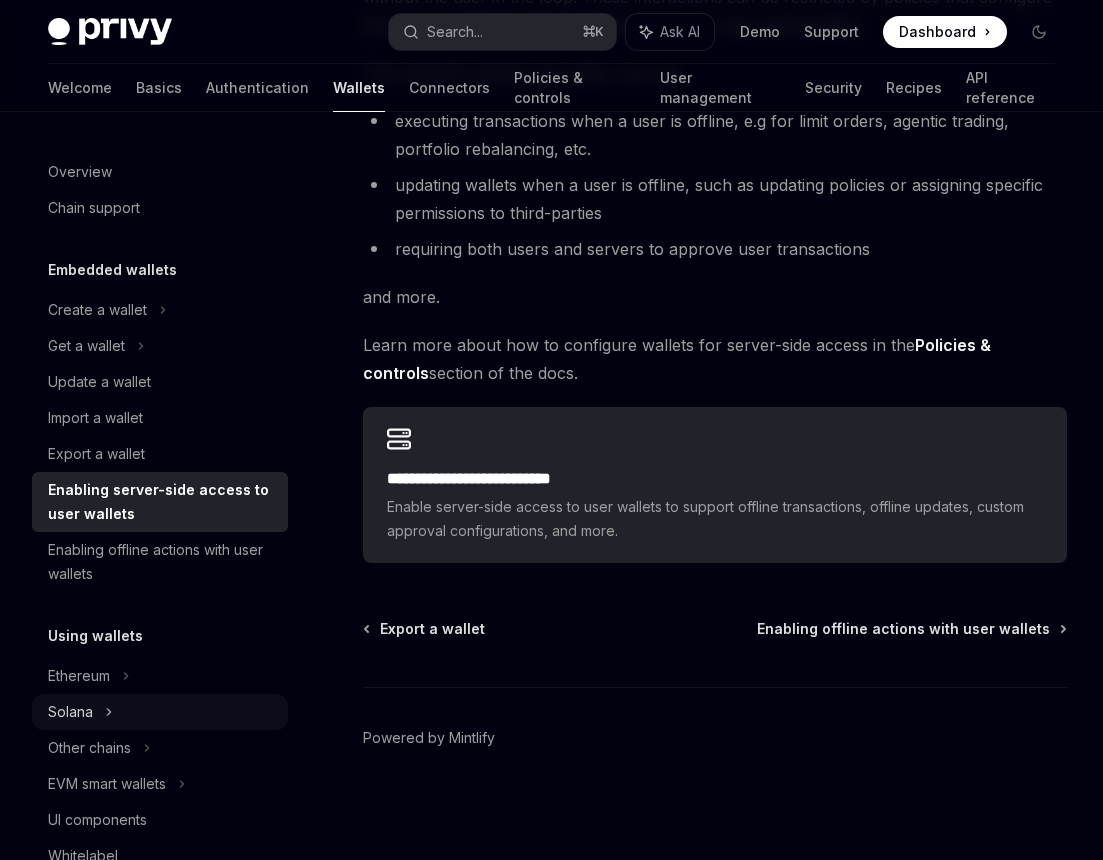 click on "Solana" at bounding box center (86, 346) 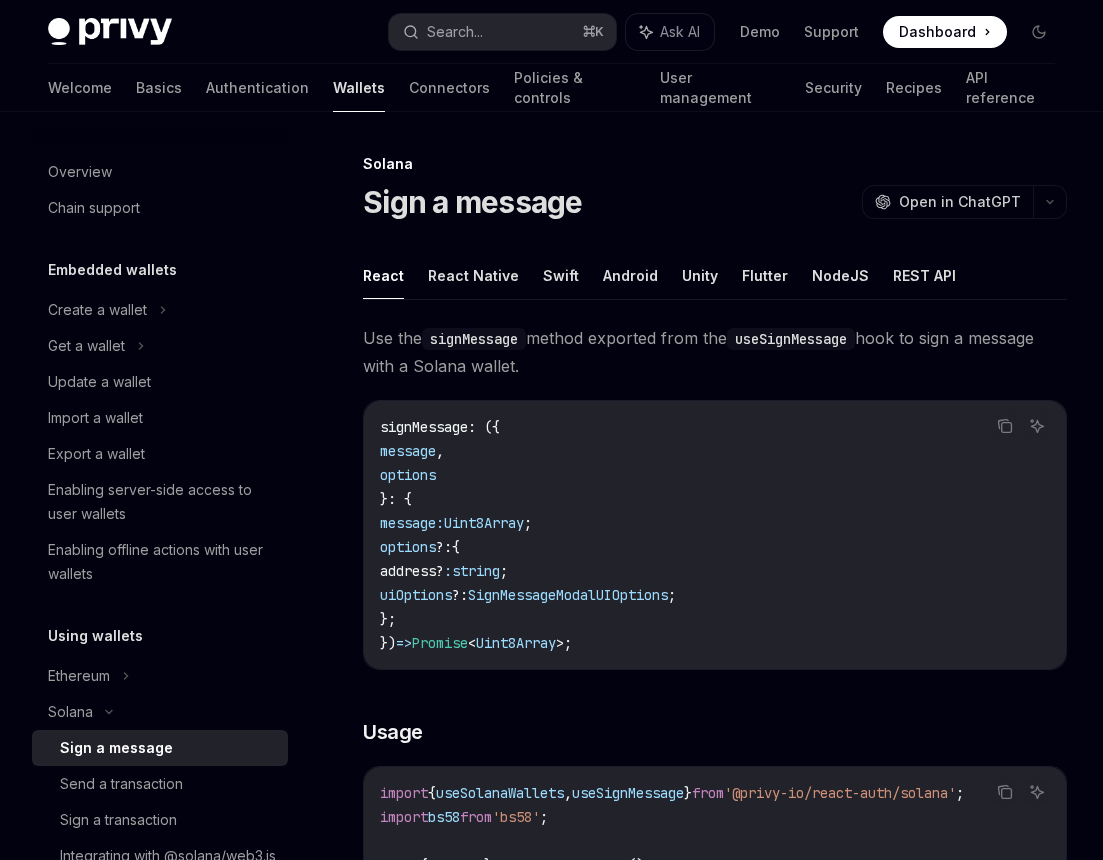 scroll, scrollTop: 0, scrollLeft: 0, axis: both 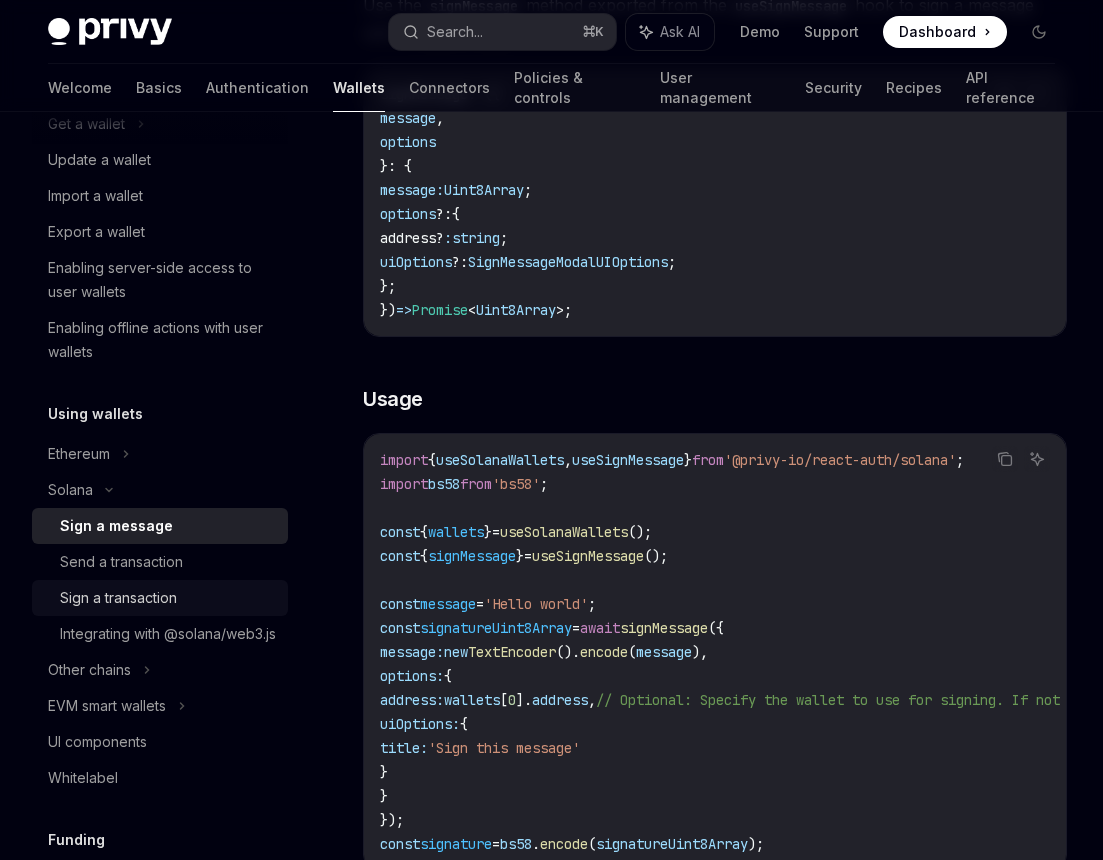 click on "Sign a transaction" at bounding box center (118, 598) 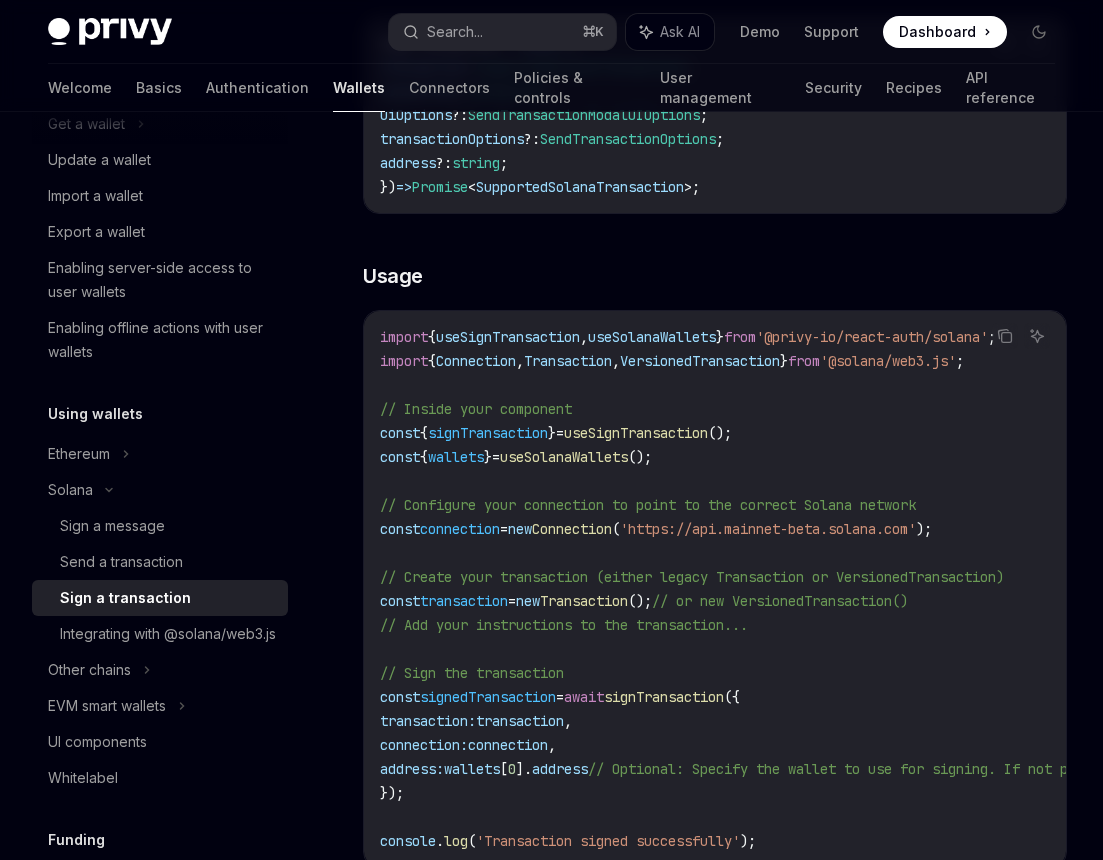 scroll, scrollTop: 626, scrollLeft: 0, axis: vertical 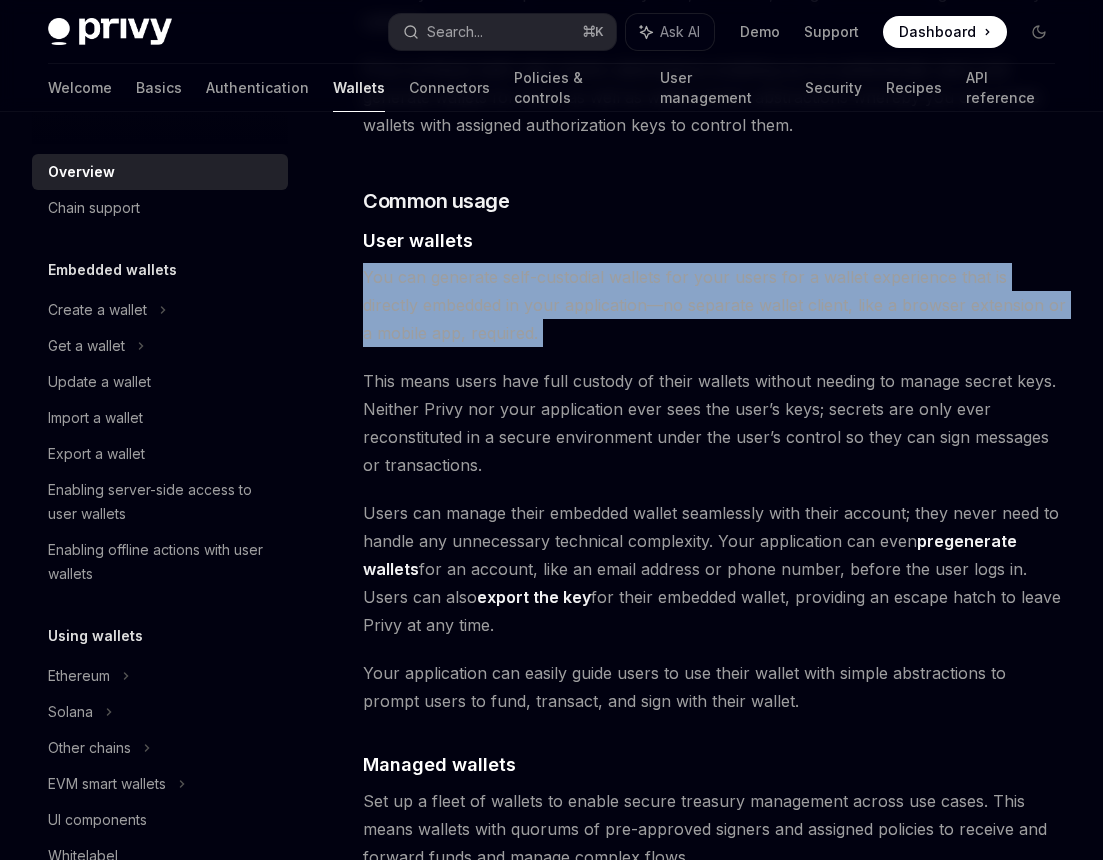drag, startPoint x: 363, startPoint y: 279, endPoint x: 712, endPoint y: 353, distance: 356.75903 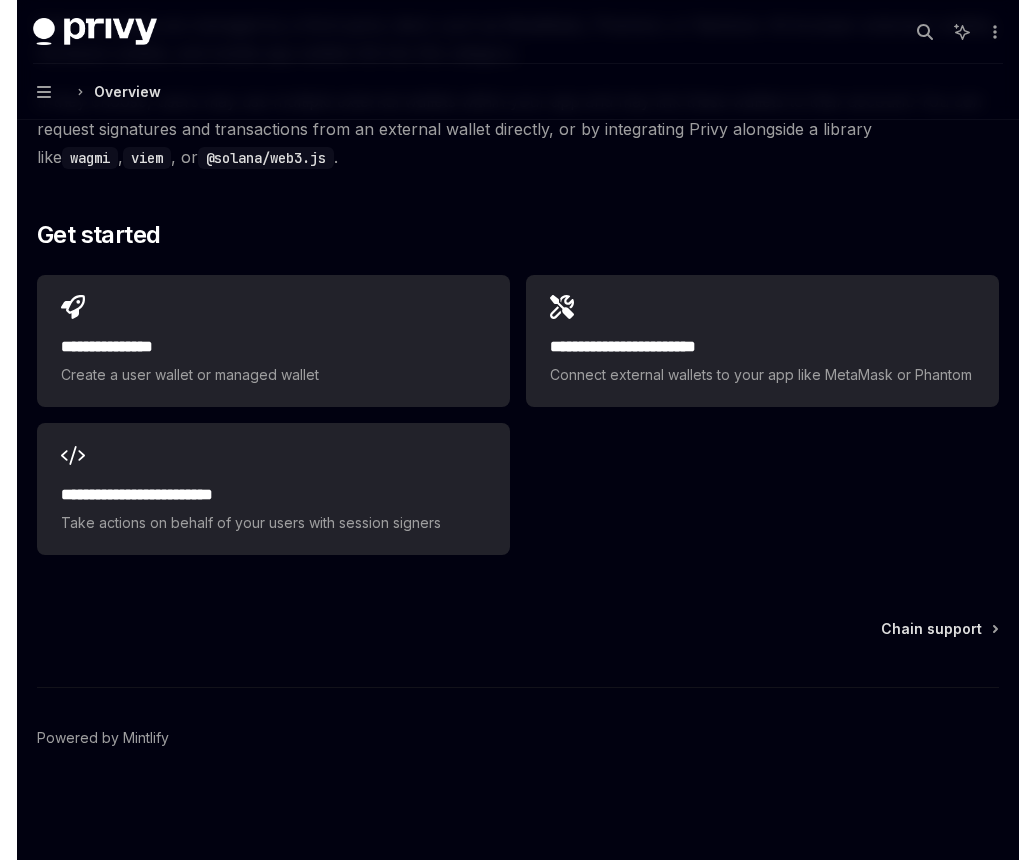 scroll, scrollTop: 2912, scrollLeft: 0, axis: vertical 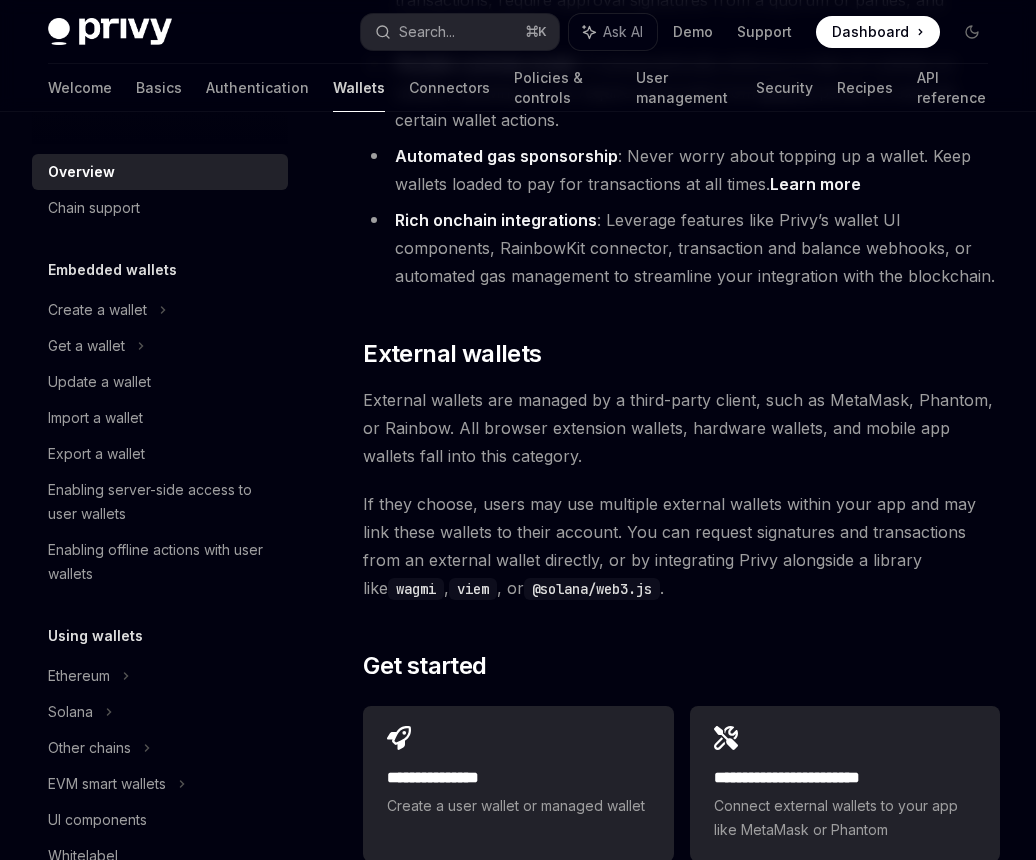 click on "Wallets" at bounding box center [359, 88] 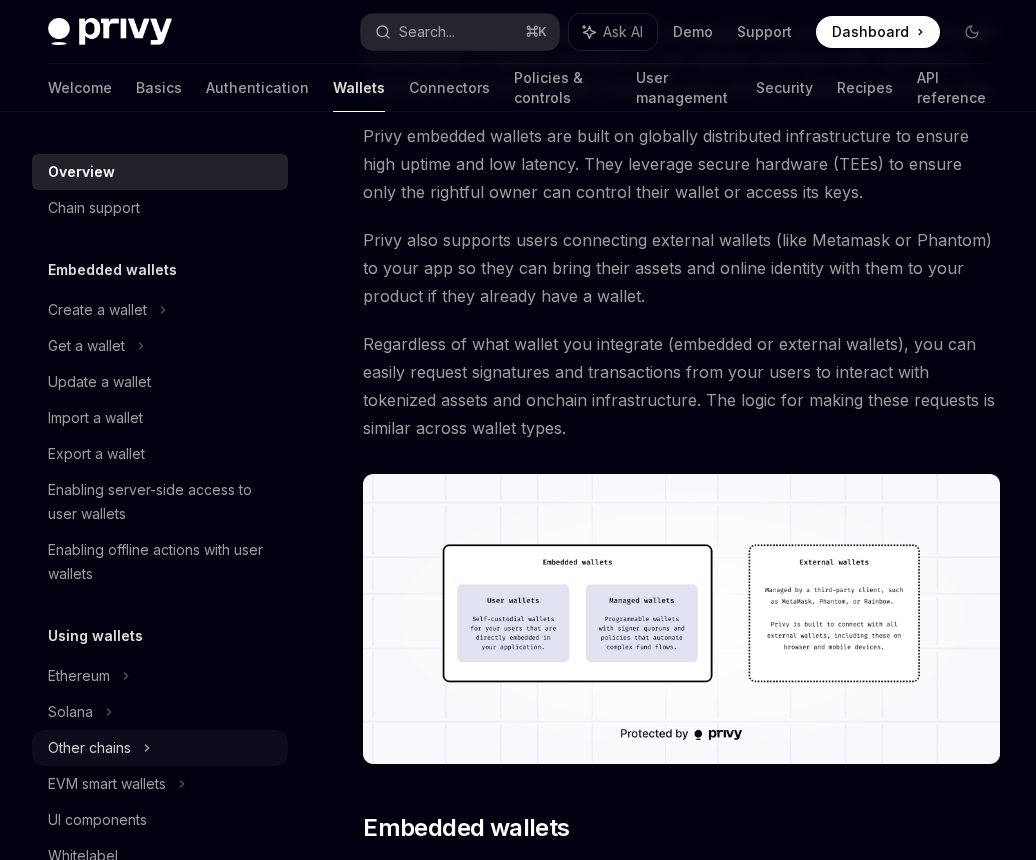 scroll, scrollTop: 311, scrollLeft: 0, axis: vertical 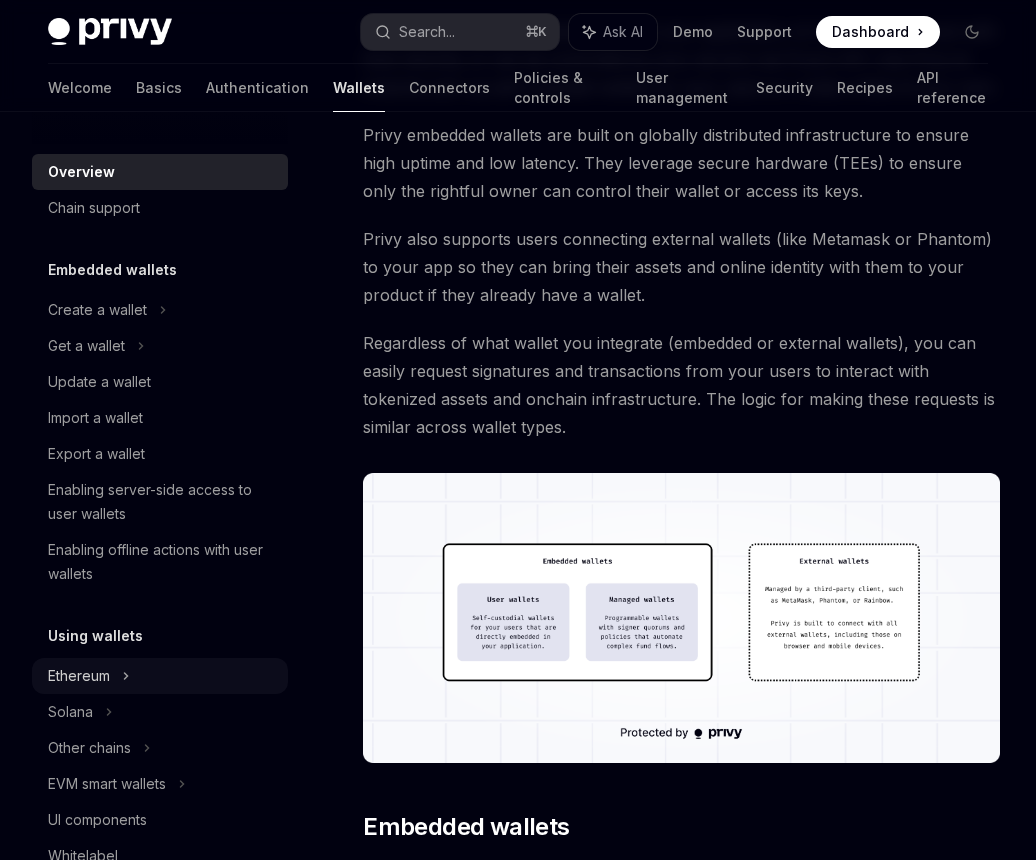 click on "Ethereum" at bounding box center [160, 310] 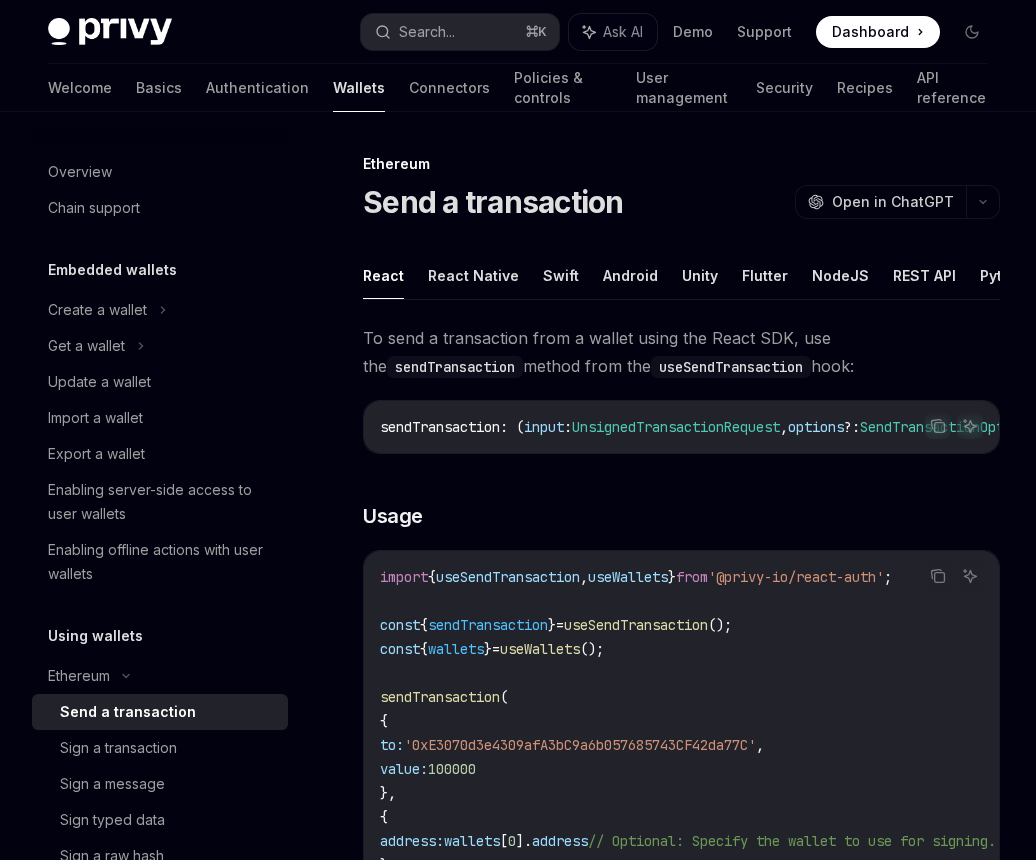 scroll, scrollTop: 0, scrollLeft: 0, axis: both 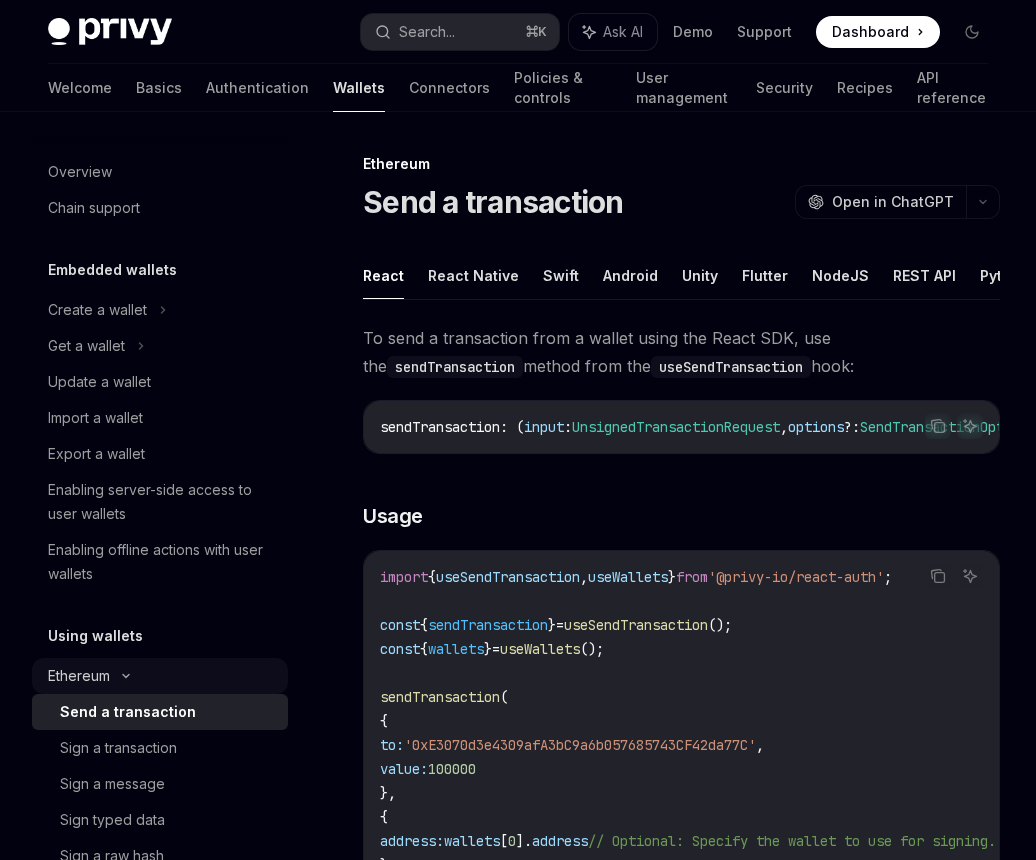 click on "Ethereum" at bounding box center (97, 310) 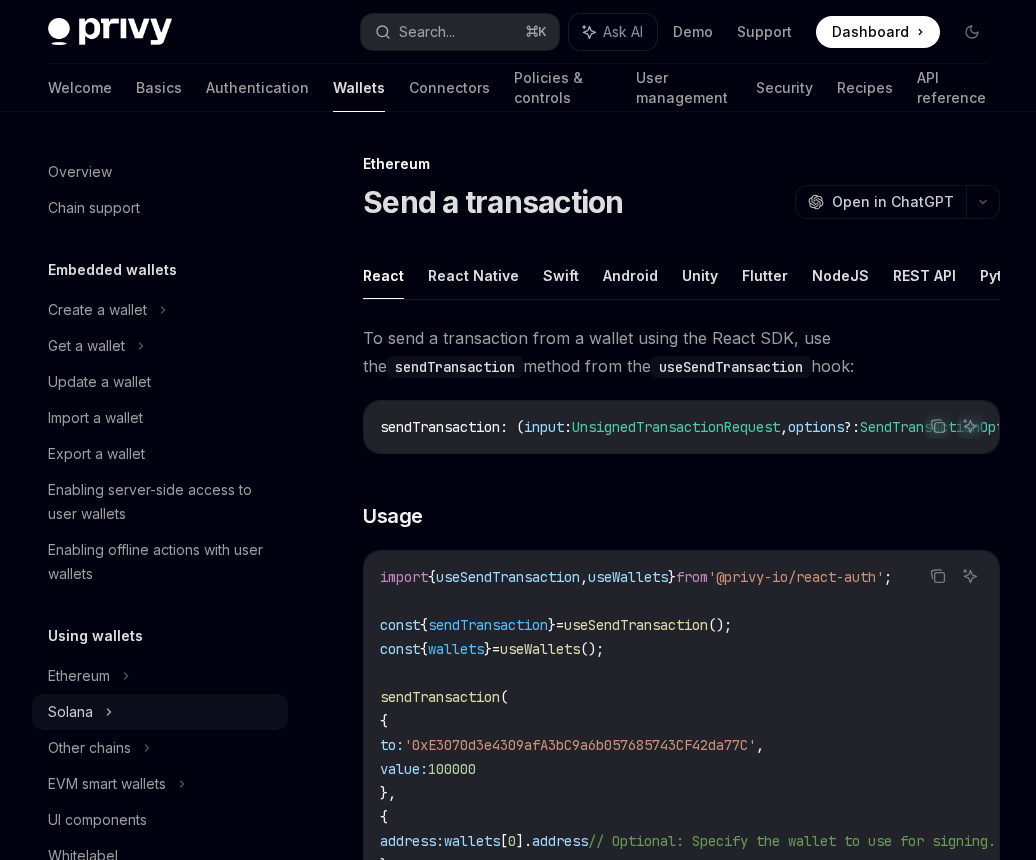 click on "Solana" at bounding box center (86, 346) 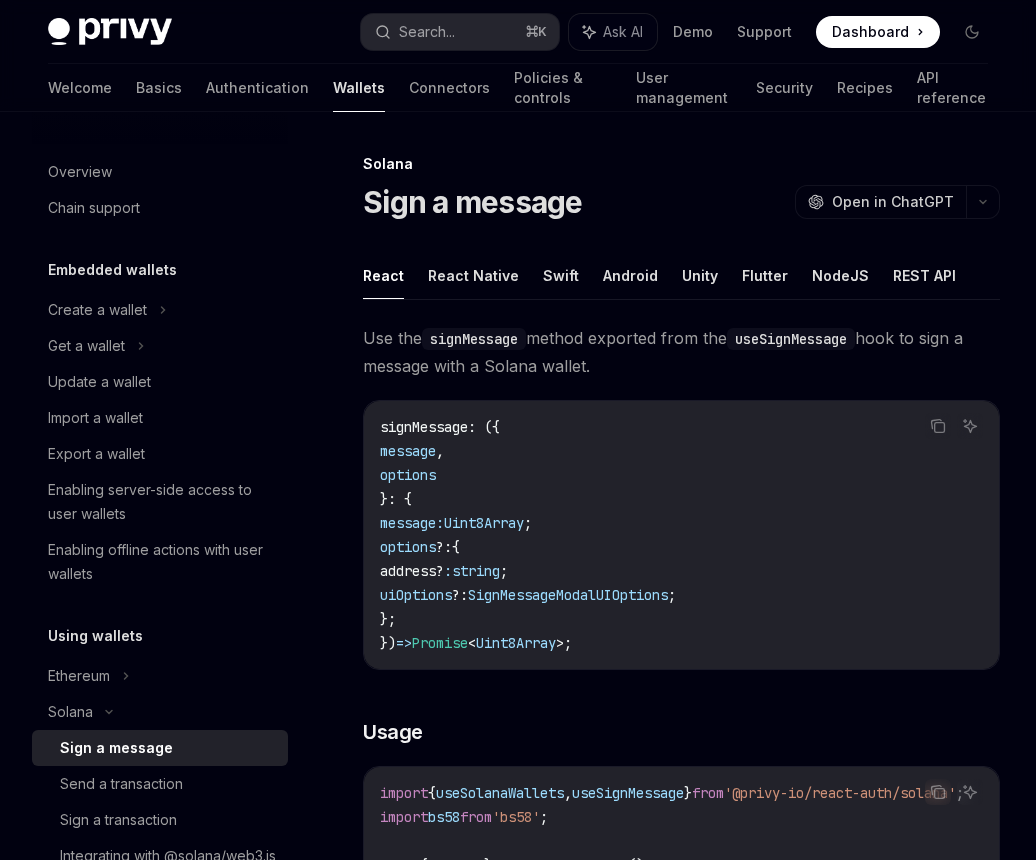 scroll, scrollTop: 0, scrollLeft: 0, axis: both 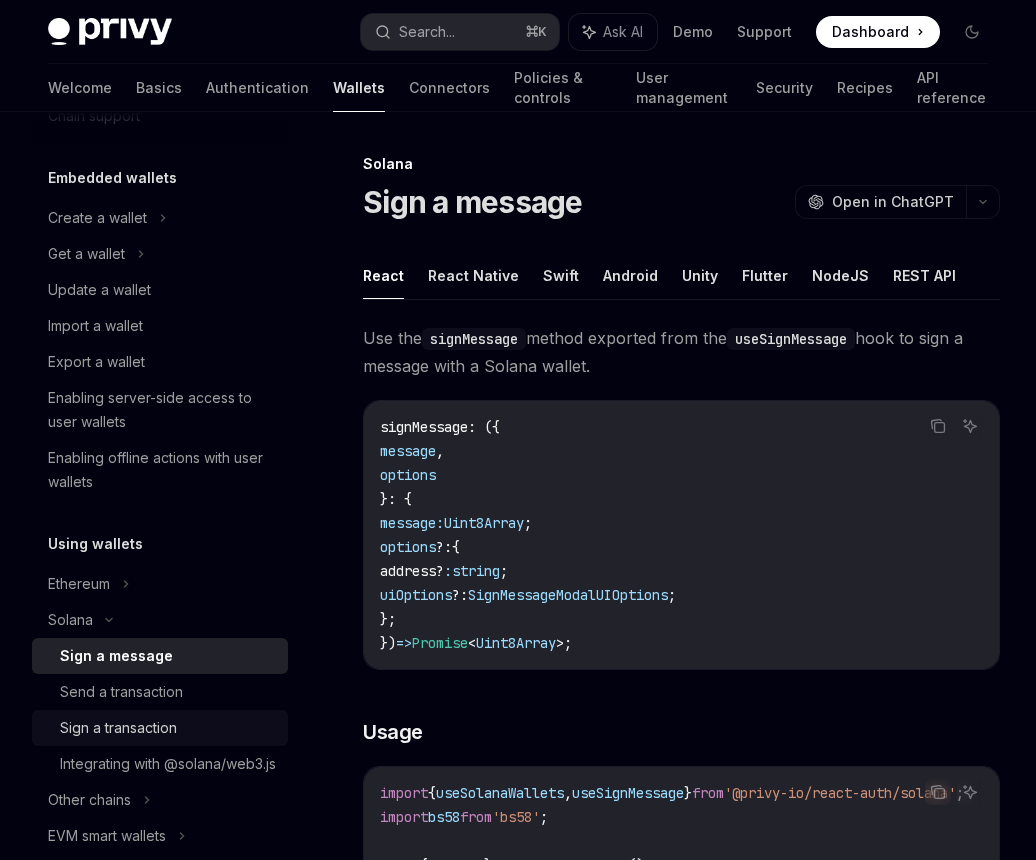 click on "Sign a transaction" at bounding box center [118, 728] 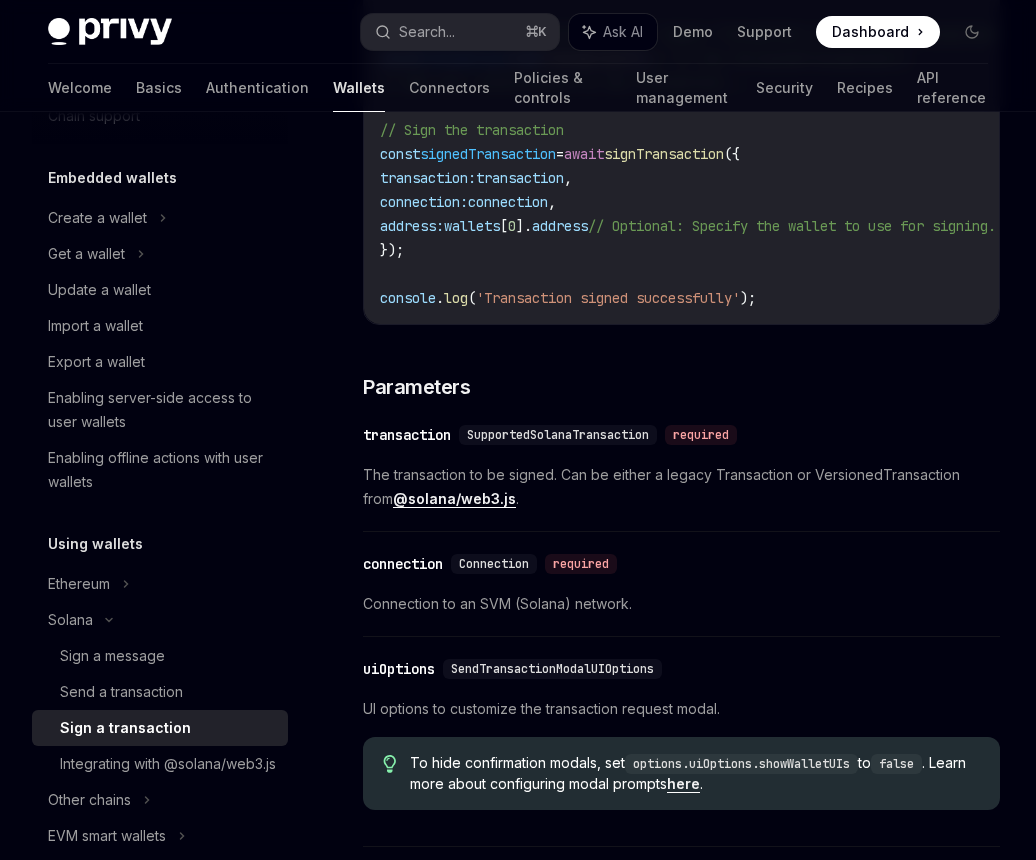 scroll, scrollTop: 0, scrollLeft: 0, axis: both 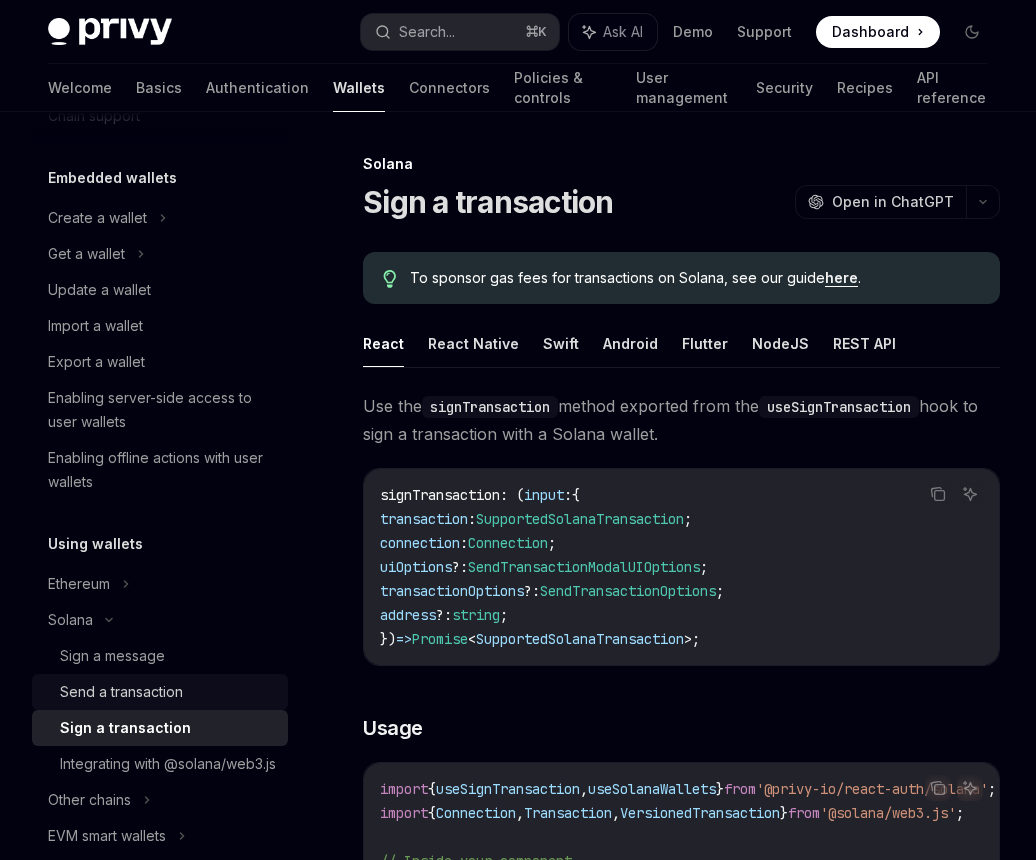 click on "Send a transaction" at bounding box center [121, 692] 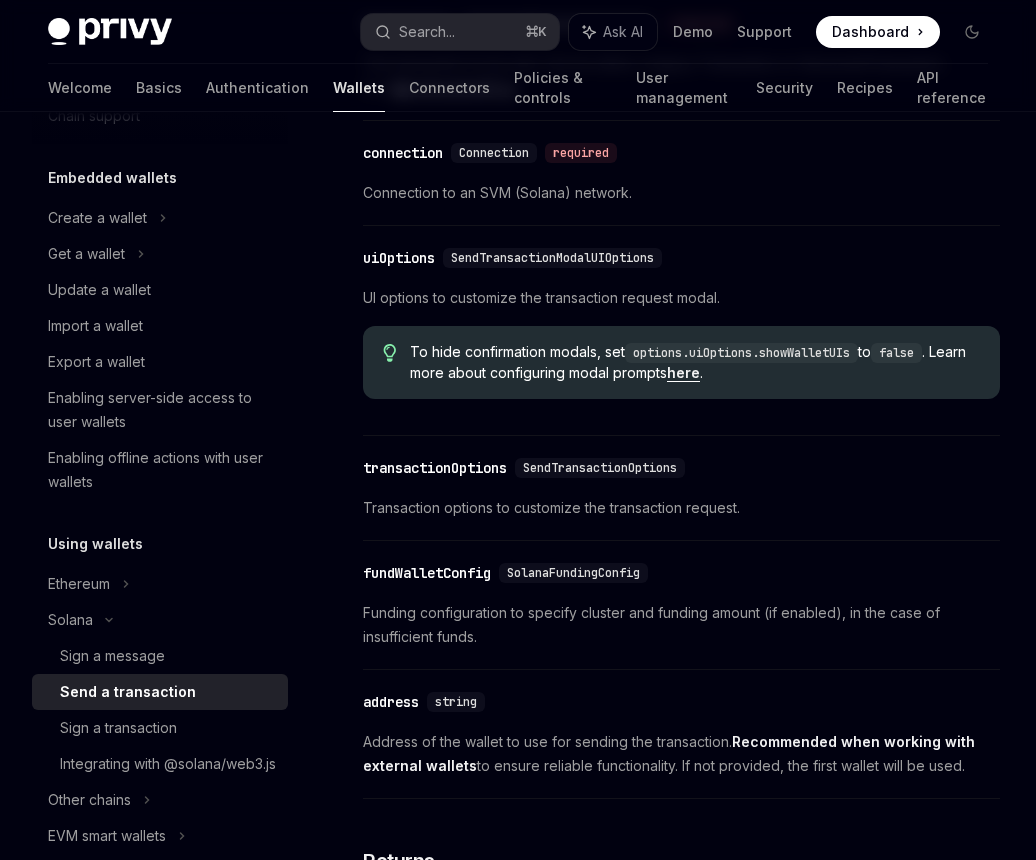 scroll, scrollTop: 1803, scrollLeft: 0, axis: vertical 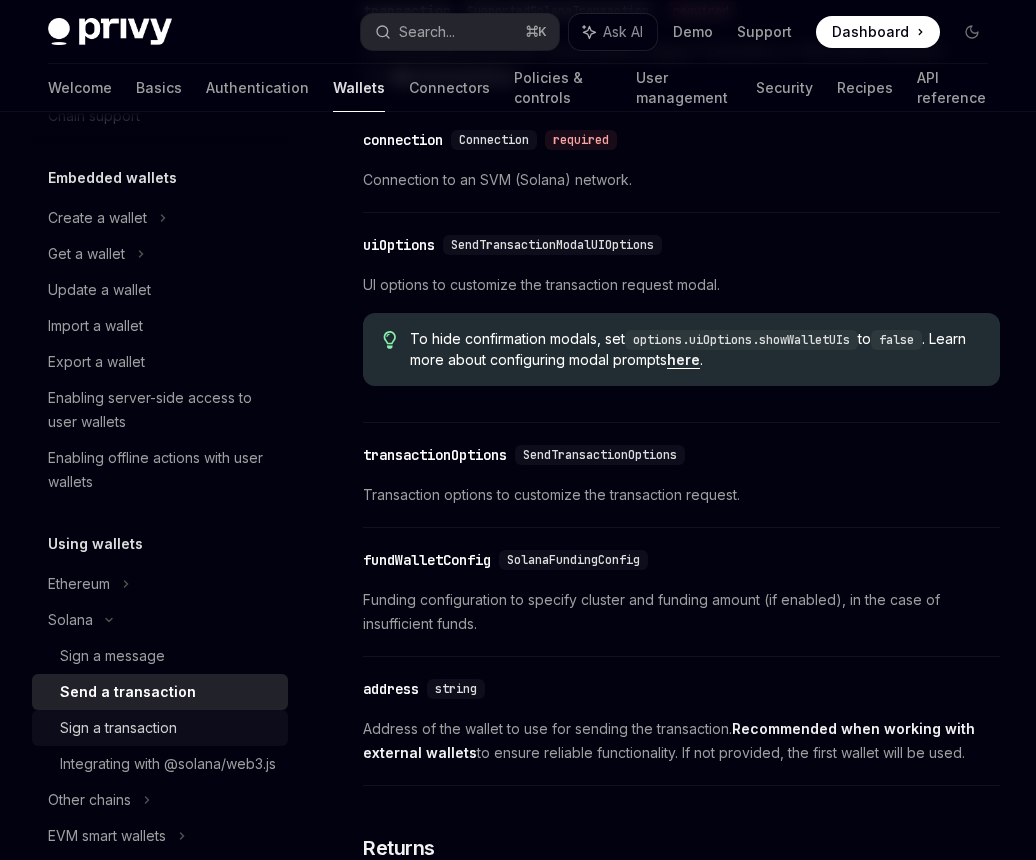 click on "Sign a transaction" at bounding box center (118, 728) 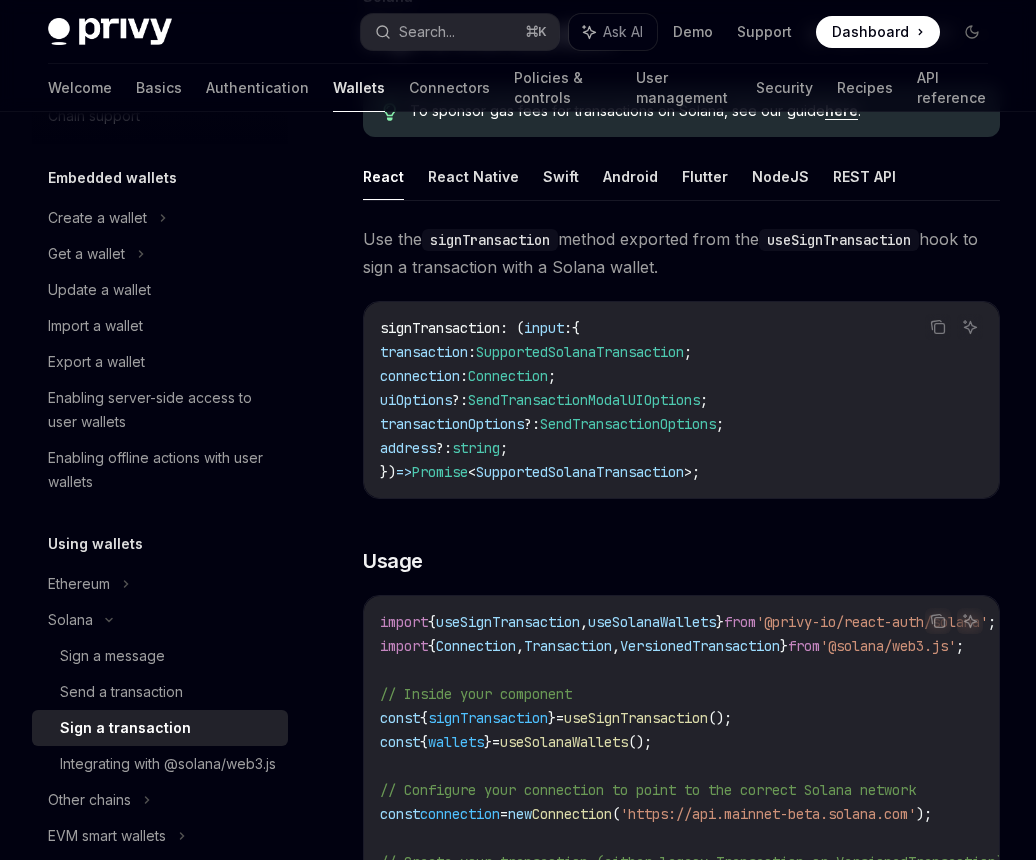 scroll, scrollTop: 0, scrollLeft: 0, axis: both 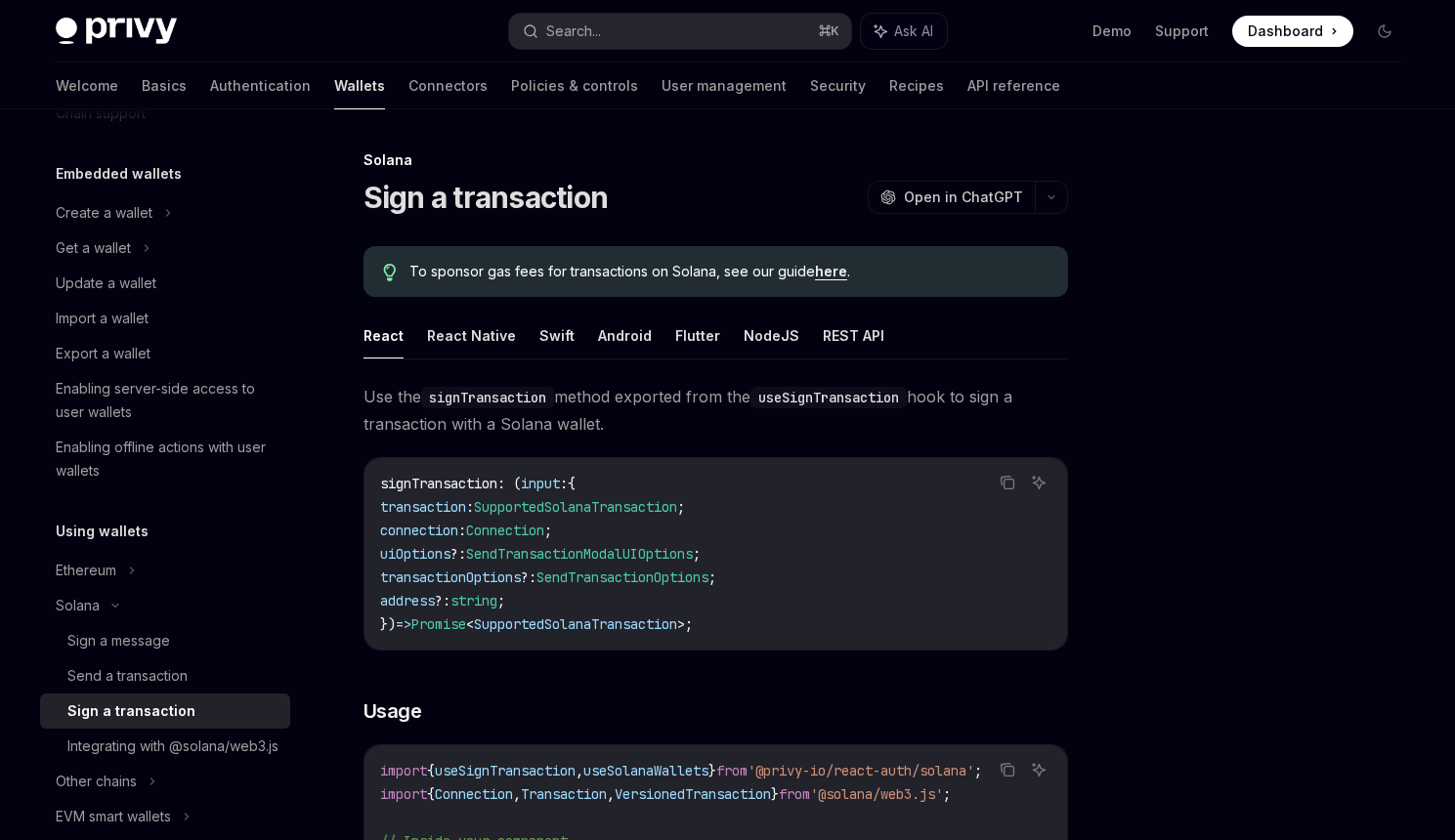type on "*" 